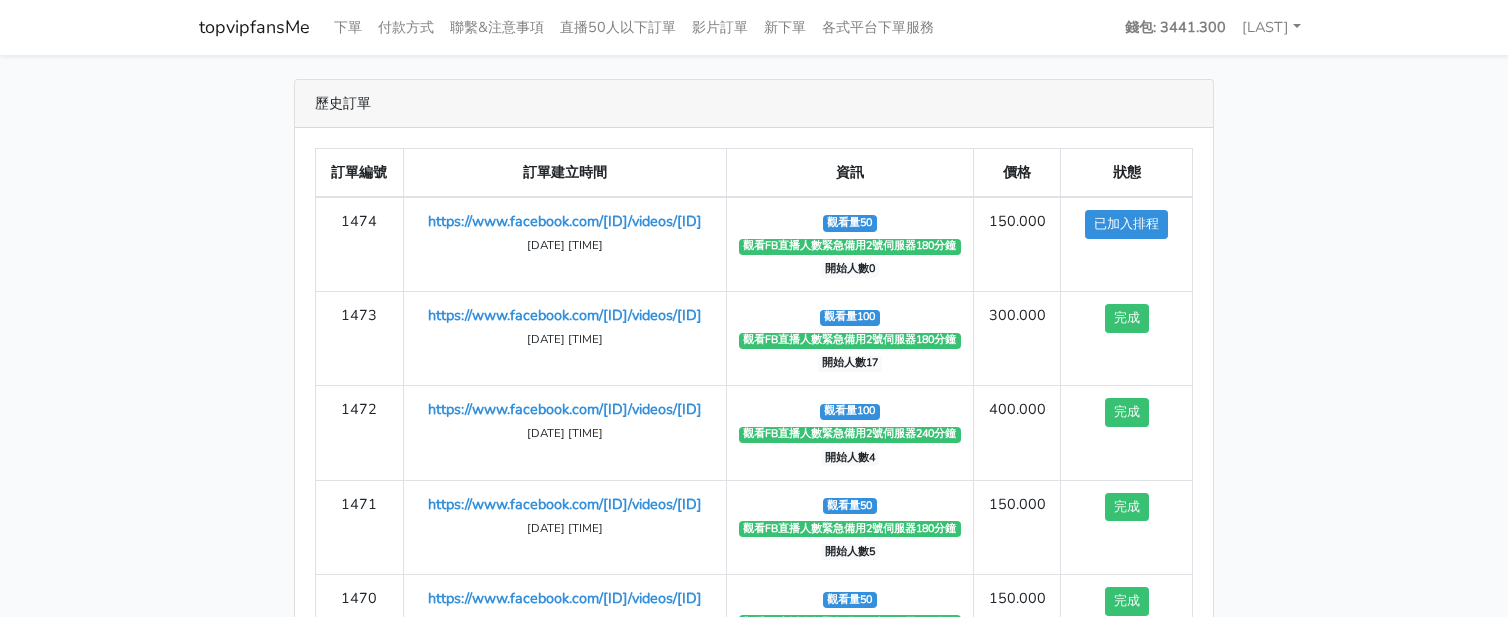 scroll, scrollTop: 0, scrollLeft: 0, axis: both 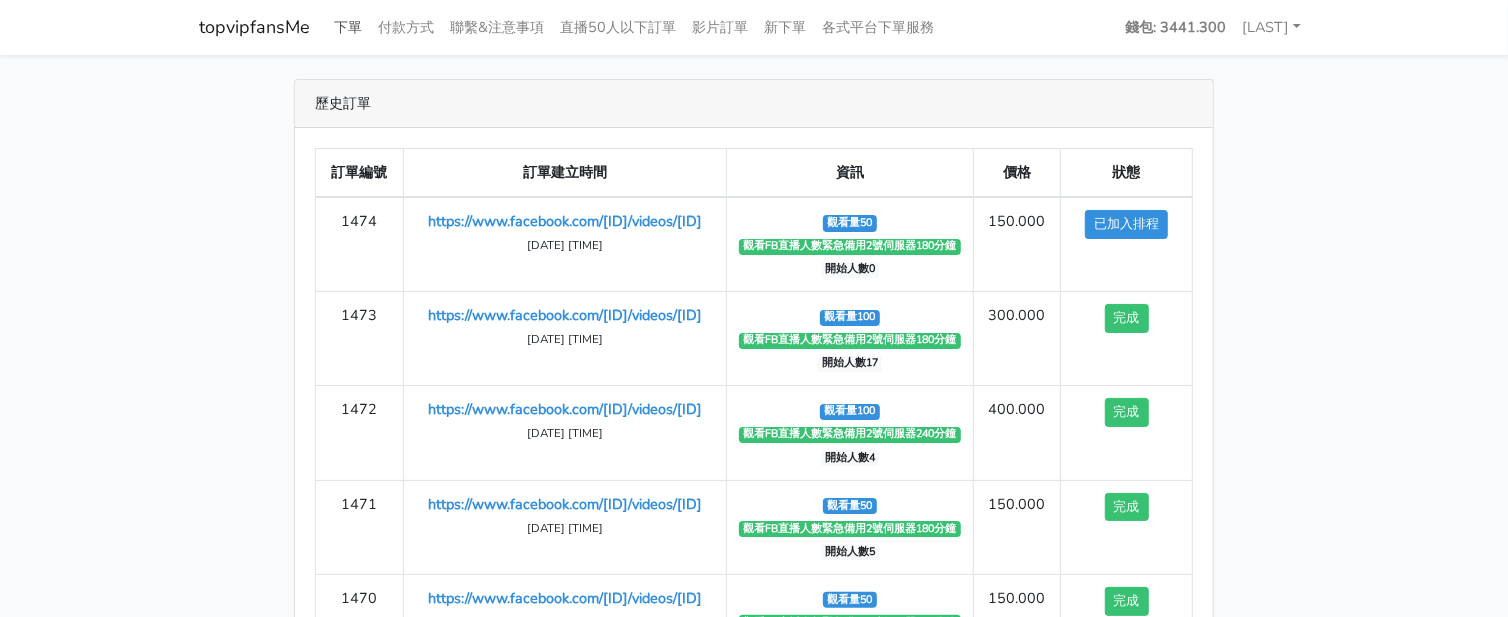 click on "下單" at bounding box center [348, 27] 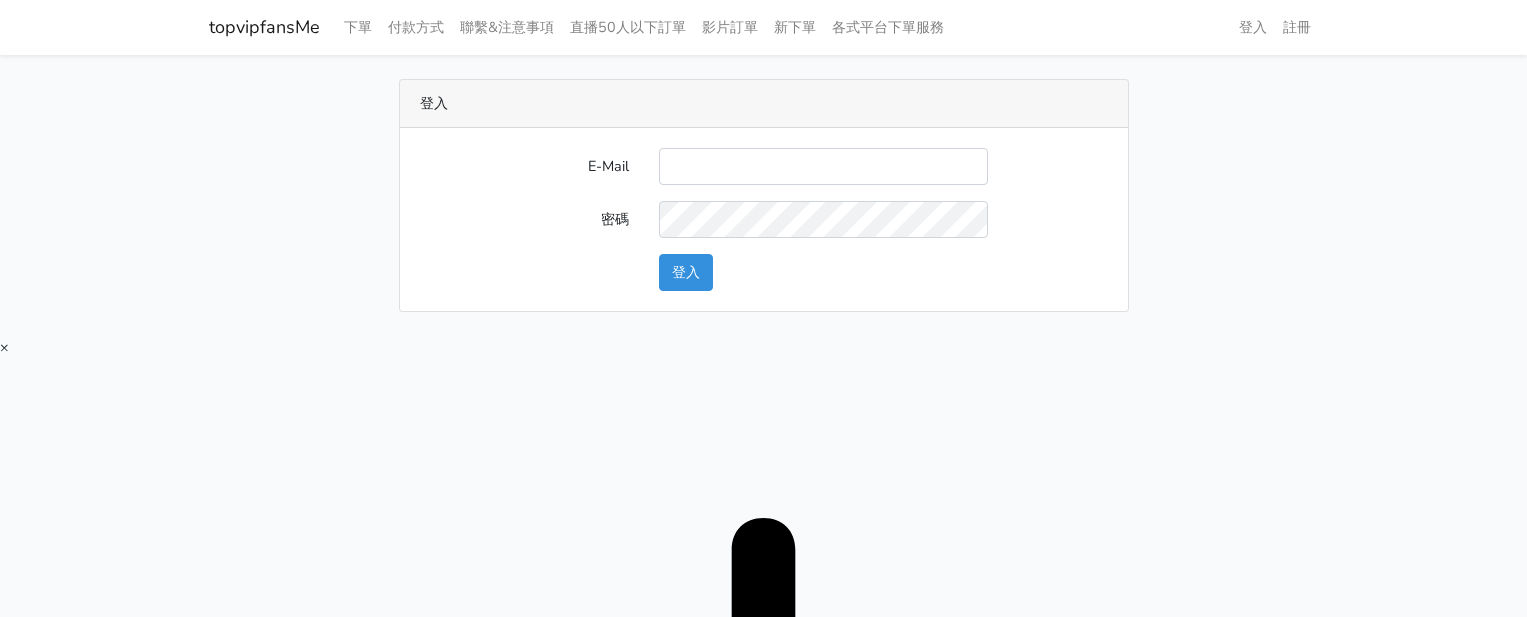 scroll, scrollTop: 0, scrollLeft: 0, axis: both 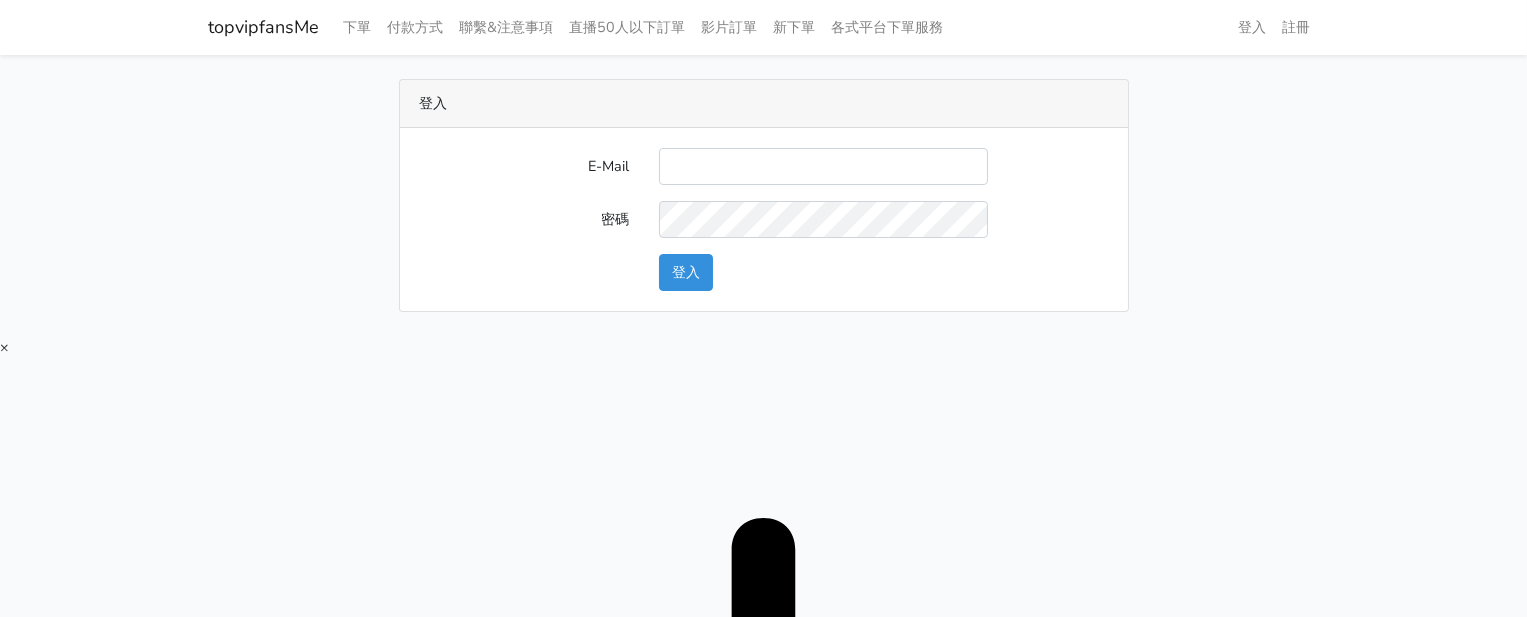 click on "E-Mail
密碼
登入" at bounding box center [764, 219] 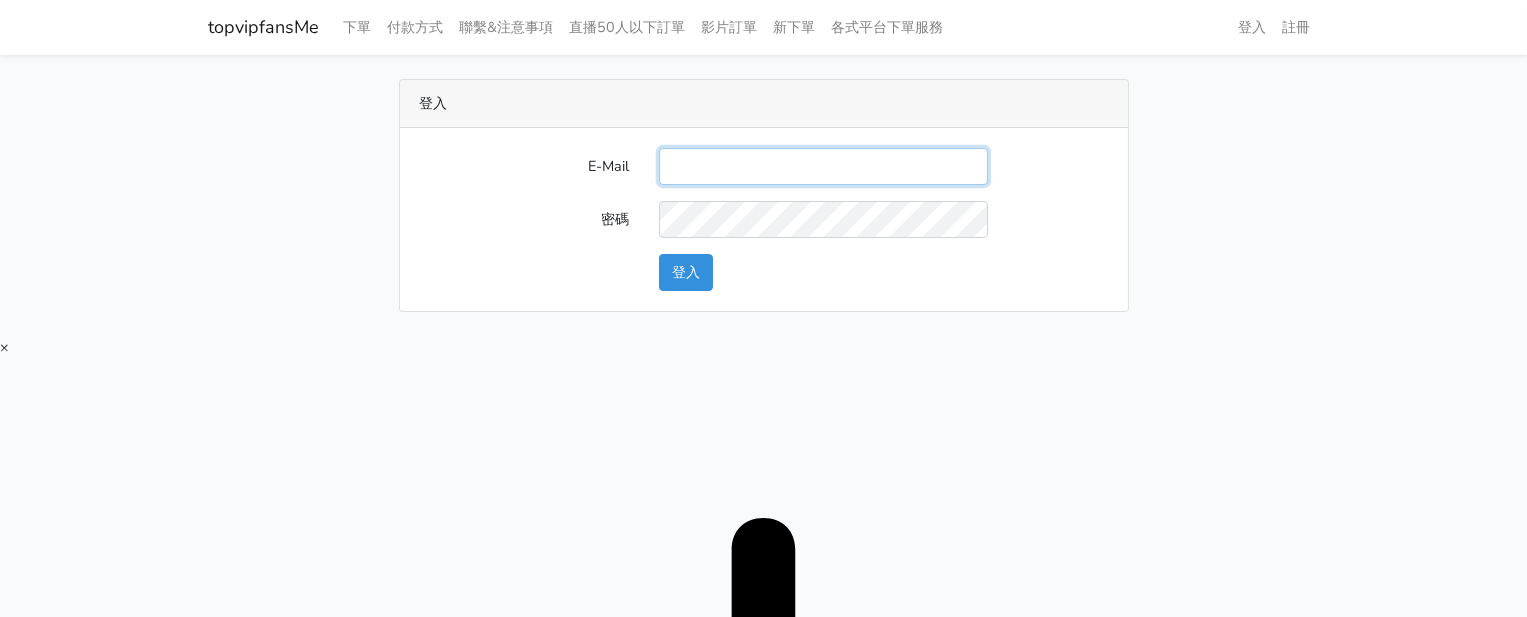 drag, startPoint x: 775, startPoint y: 165, endPoint x: 781, endPoint y: 180, distance: 16.155495 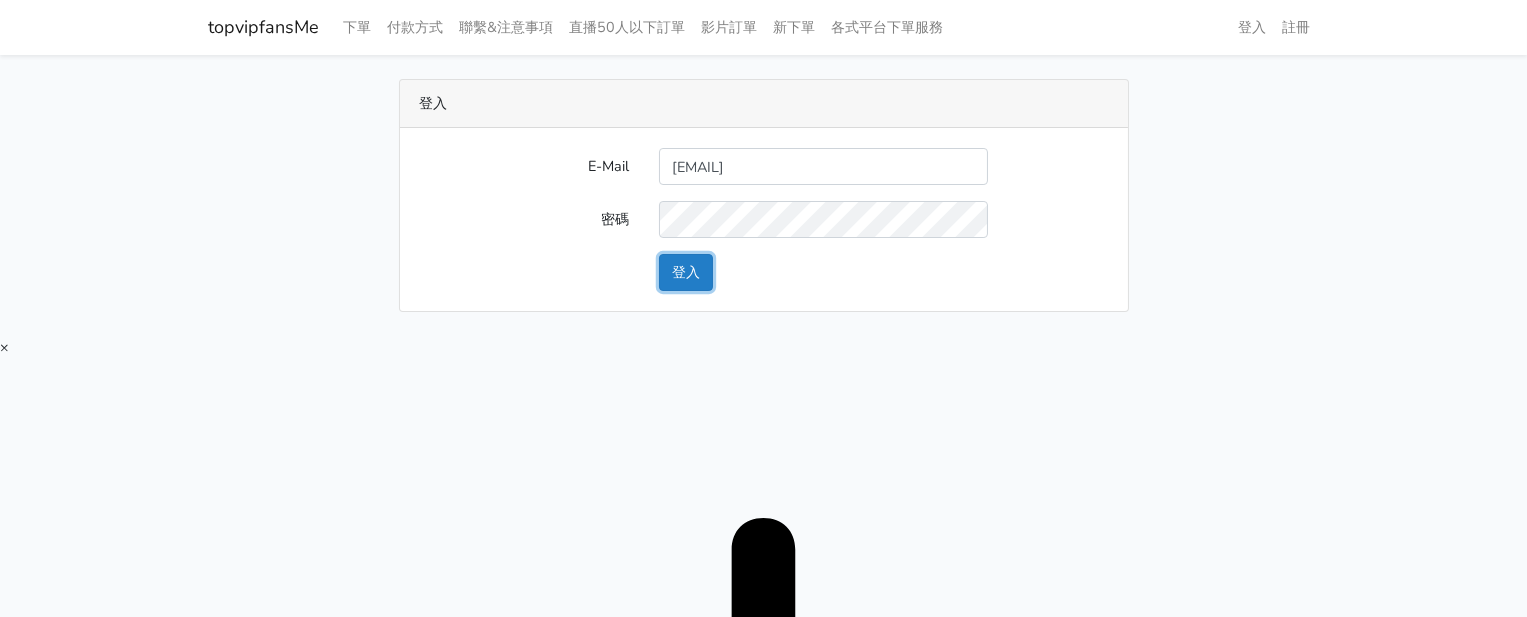 click on "登入" at bounding box center [686, 272] 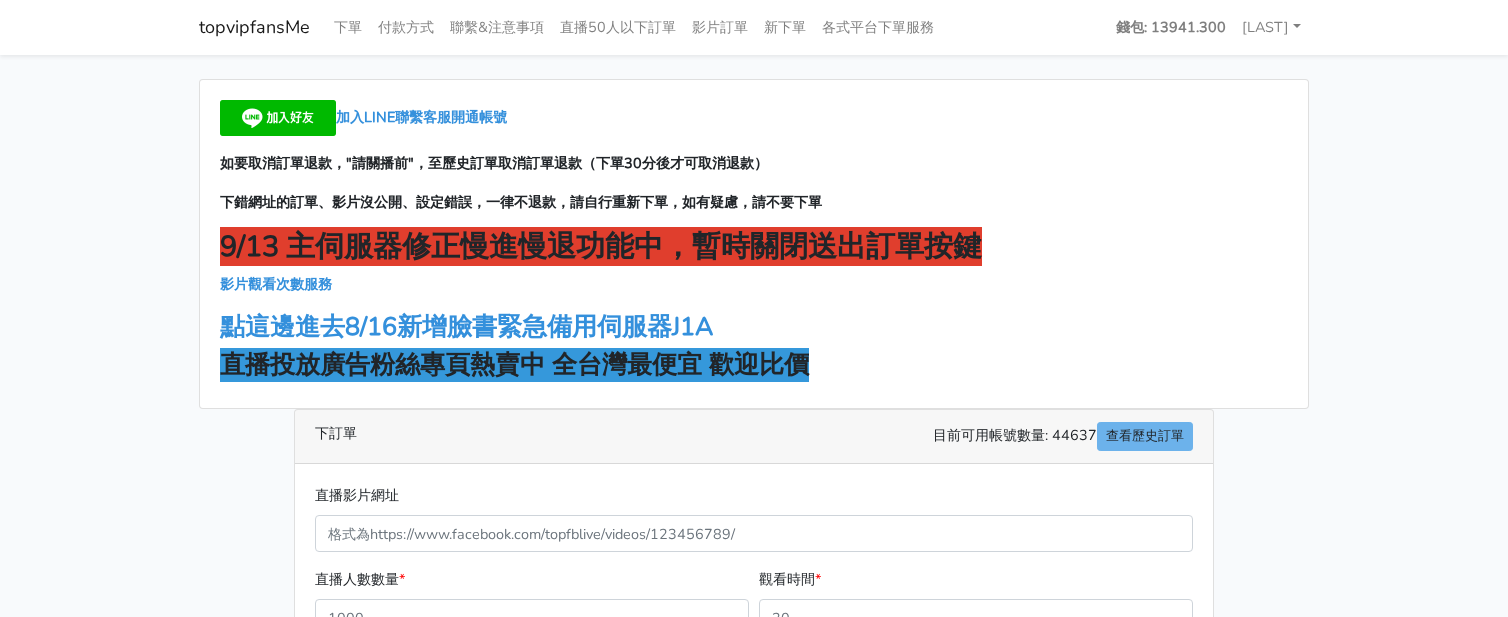 scroll, scrollTop: 0, scrollLeft: 0, axis: both 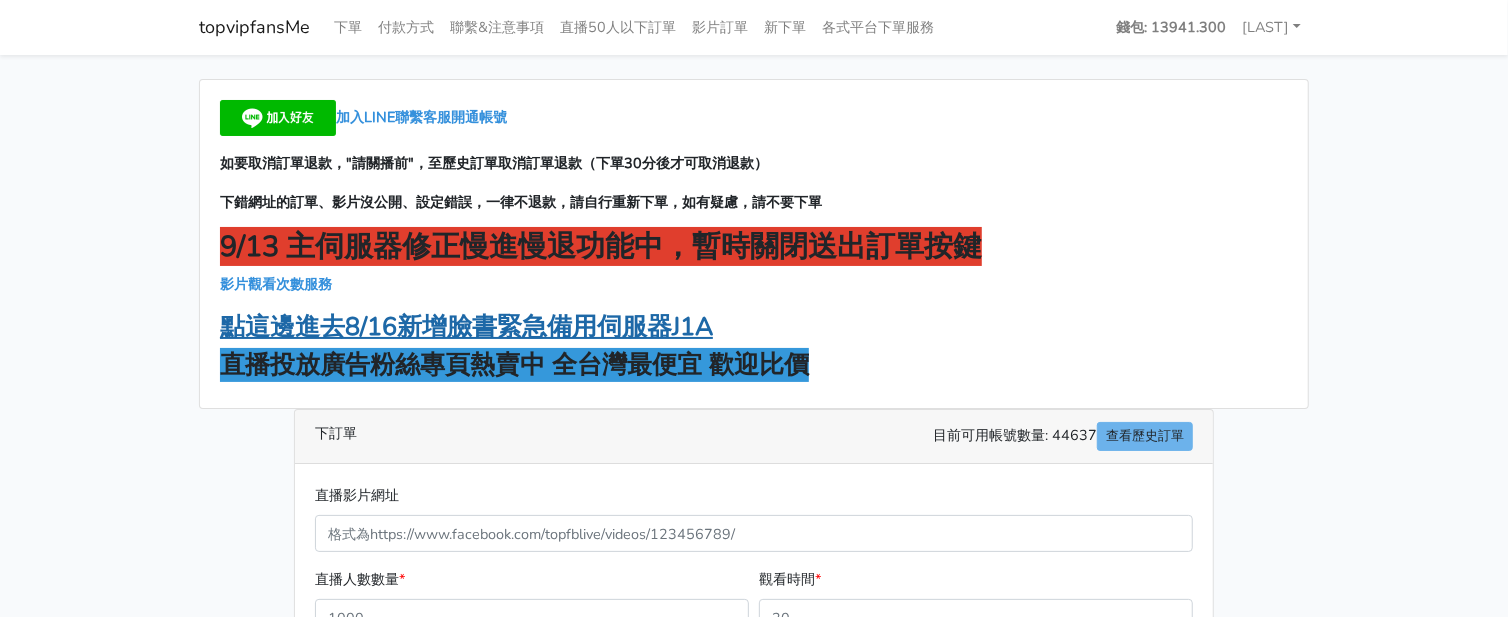 click on "點這邊進去8/16新增臉書緊急備用伺服器J1A" at bounding box center (466, 327) 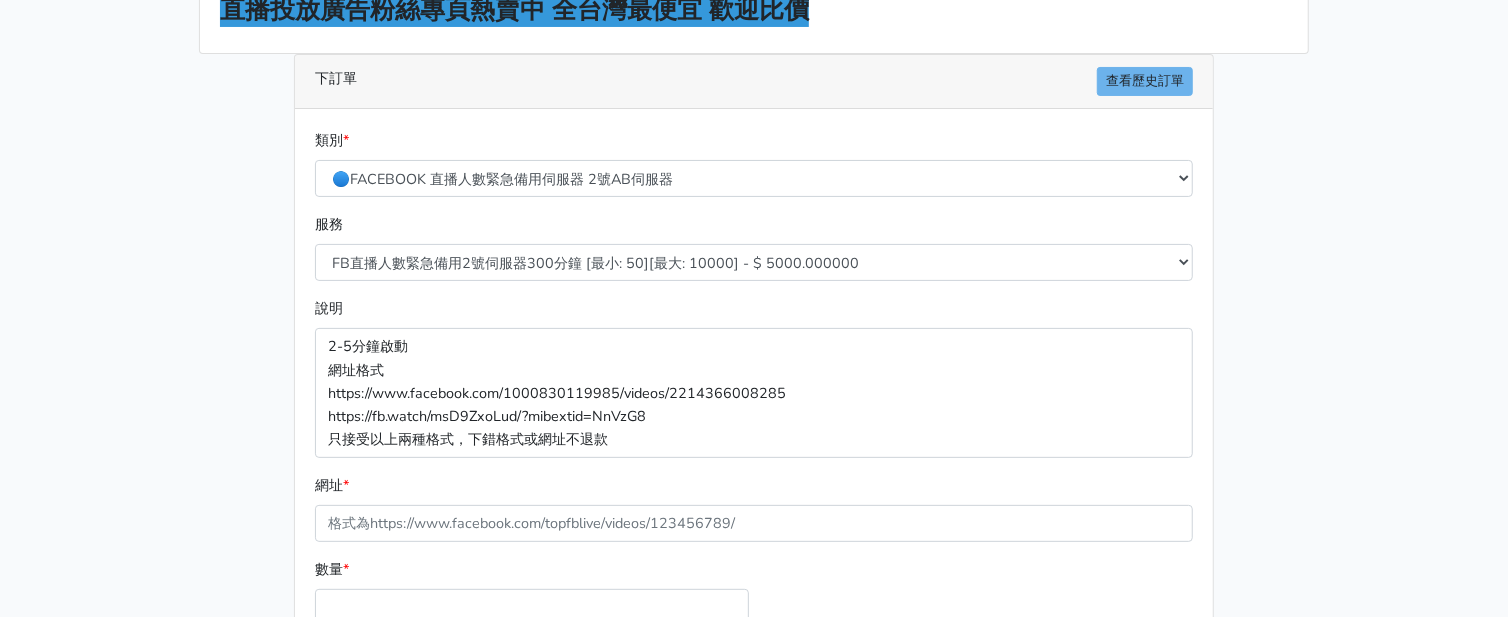 scroll, scrollTop: 402, scrollLeft: 0, axis: vertical 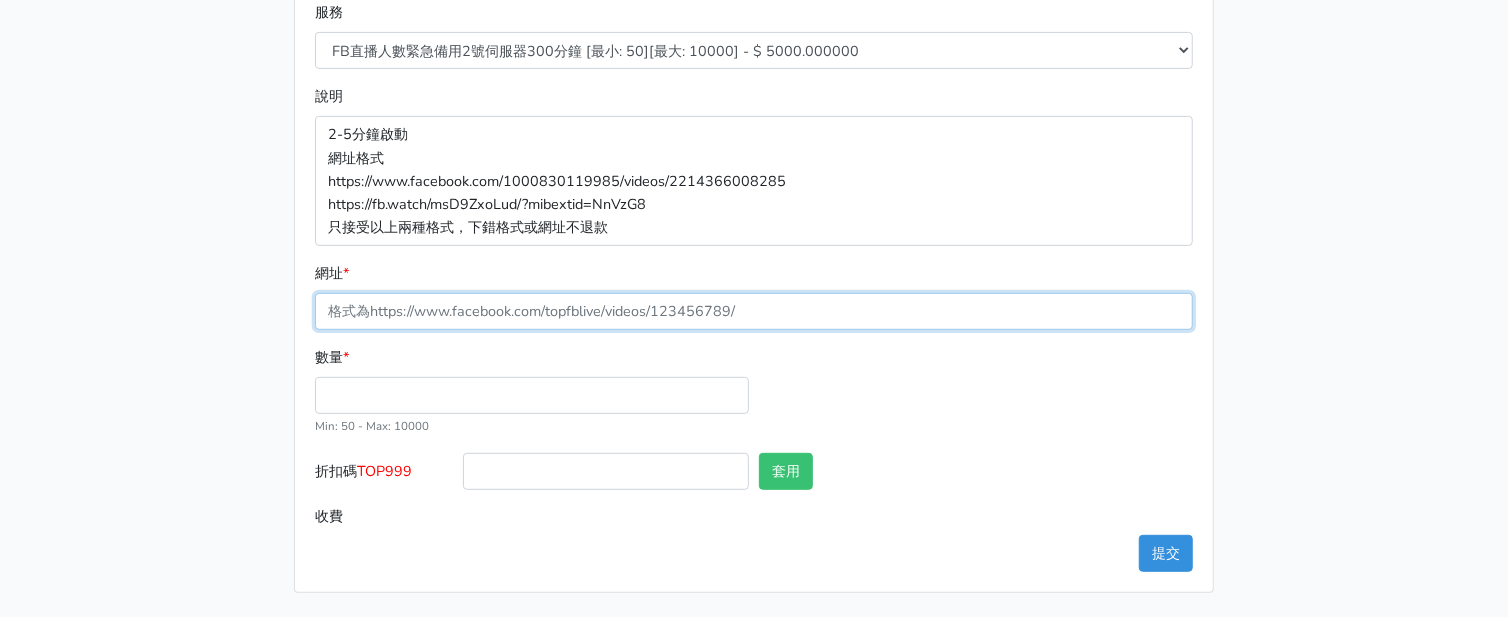 click on "網址 *" at bounding box center (754, 311) 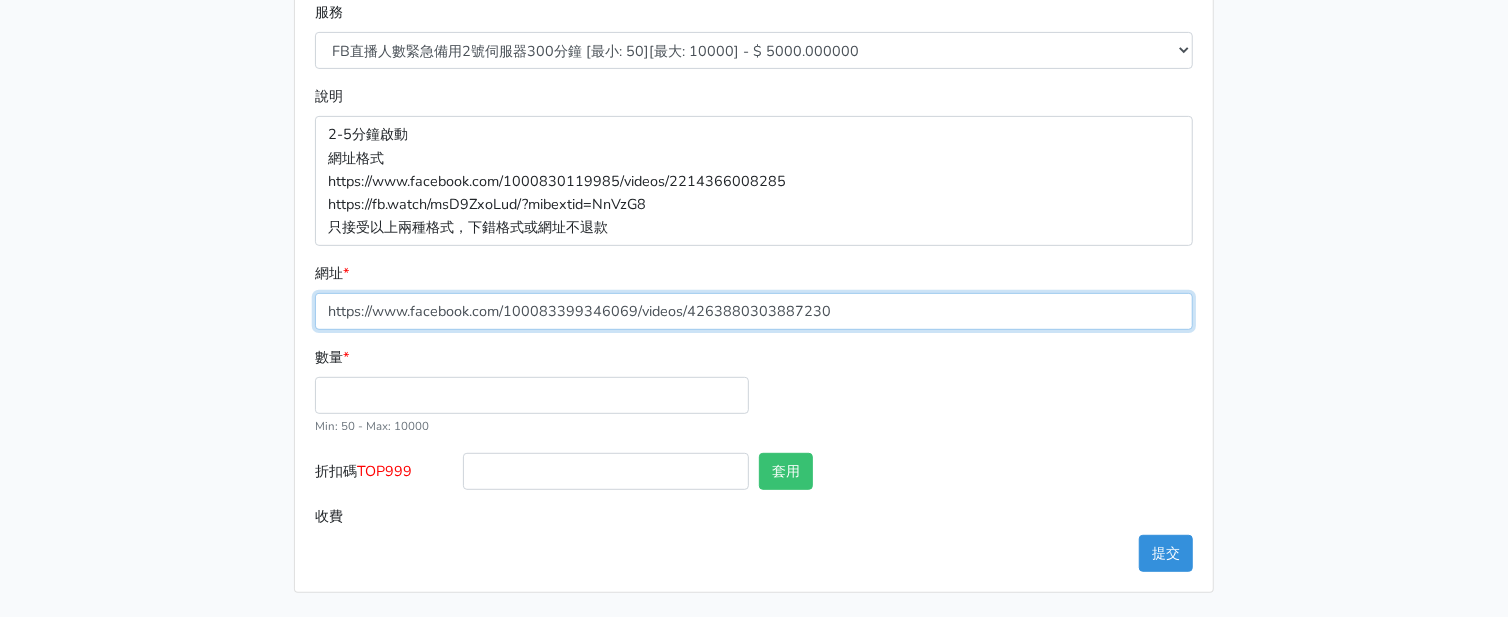 type on "https://www.facebook.com/100083399346069/videos/4263880303887230" 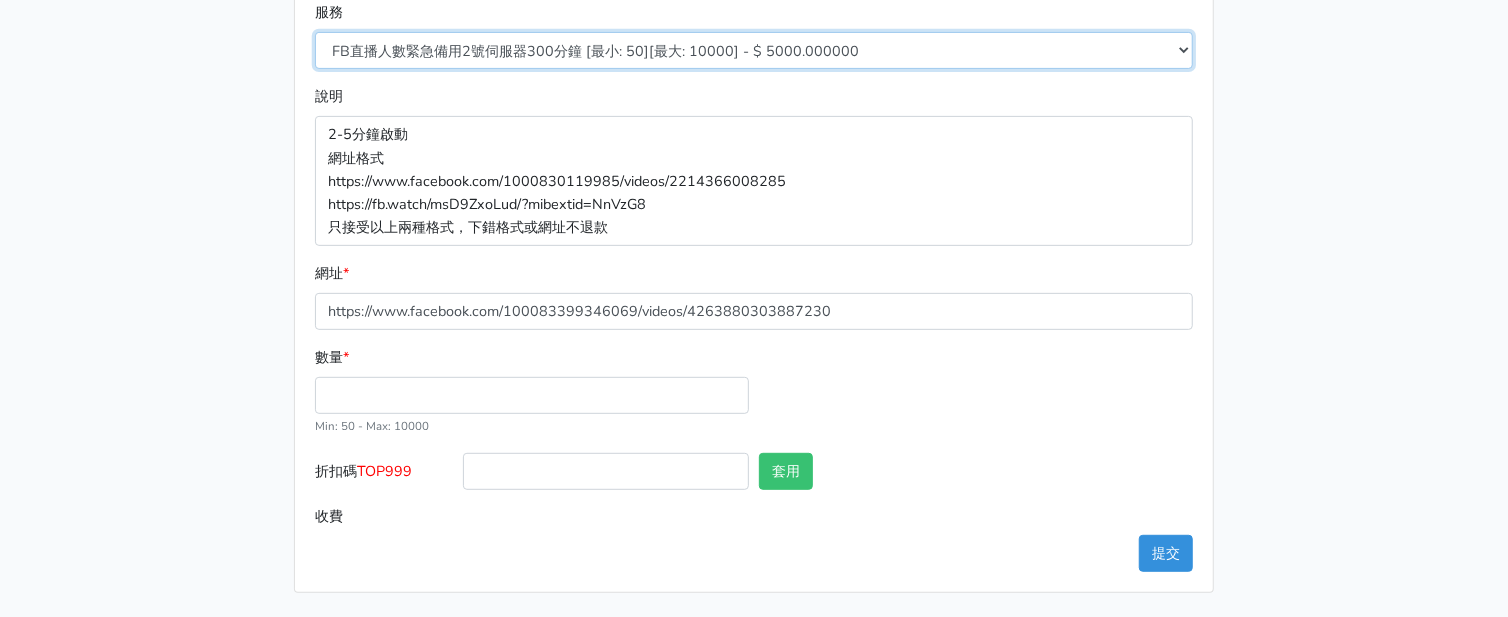 click on "FB直播人數緊急備用2號伺服器300分鐘 [最小: 50][最大: 10000] - $ 5000.000000 FB直播人數緊急備用2號伺服器60分鐘 [最小: 50][最大: 10000] - $ 1000.000000 FB直播人數緊急備用2號伺服器90分鐘 [最小: 50][最大: 10000] - $ 1500.000000 FB直播人數緊急備用2號伺服器120分鐘 [最小: 50][最大: 10000] - $ 2000.000000 FB直播人數緊急備用2號伺服器150分鐘 [最小: 50][最大: 10000] - $ 2500.000000 FB直播人數緊急備用2號伺服器180分鐘 [最小: 50][最大: 10000] - $ 3000.000000 FB直播人數緊急備用2號伺服器240分鐘 [最小: 50][最大: 10000] - $ 4000.000000 FB直播人數緊急備用2號伺服器360分鐘  [最小: 50][最大: 10000] - $ 6000.000000" at bounding box center [754, 50] 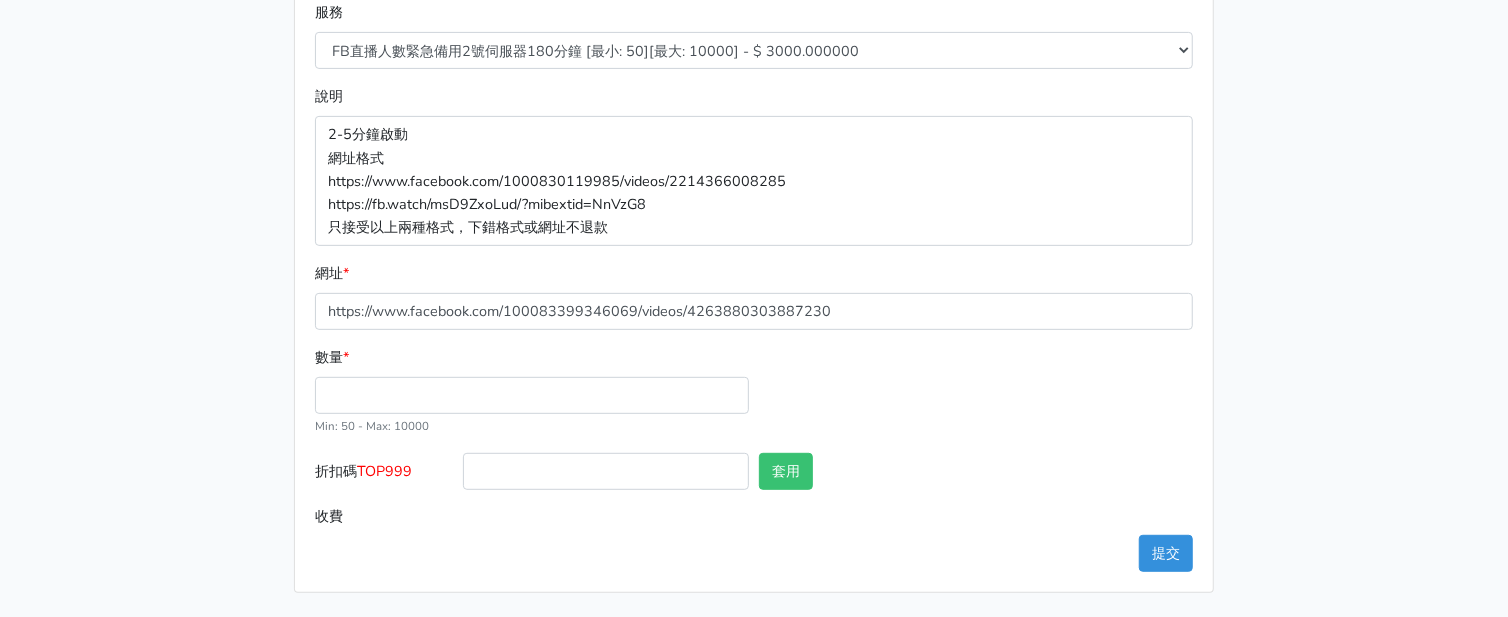 click on "8/16 新增FACEBOOK臉書直播人數緊急伺服器J1
8/27新增FACEBOOK臉書直播人數緊急備用伺服器30人20人 伺服器J2、J3
直播投放廣告粉絲專頁熱賣中 全台灣最便宜 歡迎比價
下訂單
查看歷史訂單
類別 *
🔵FACEBOOK 直播人數緊急備用伺服器 2號AB伺服器 🌕IG直播人數 * *" at bounding box center [754, 135] 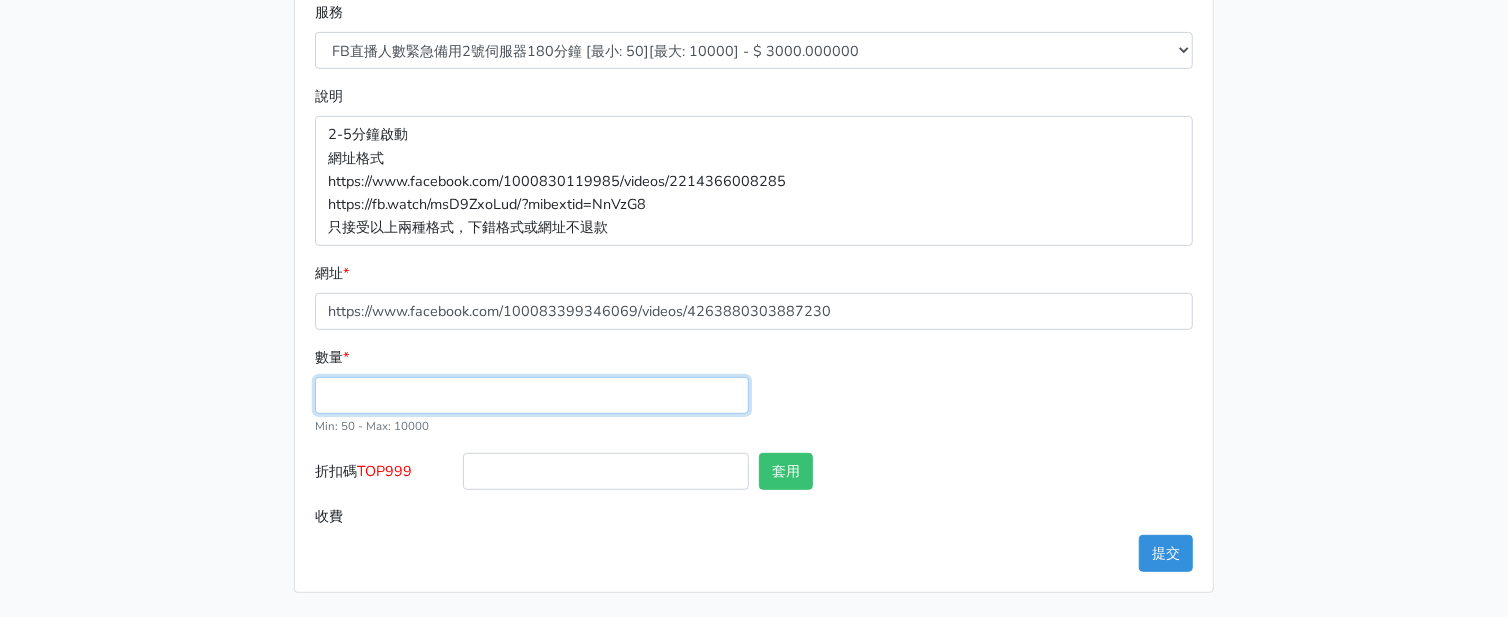 click on "數量 *" at bounding box center [532, 395] 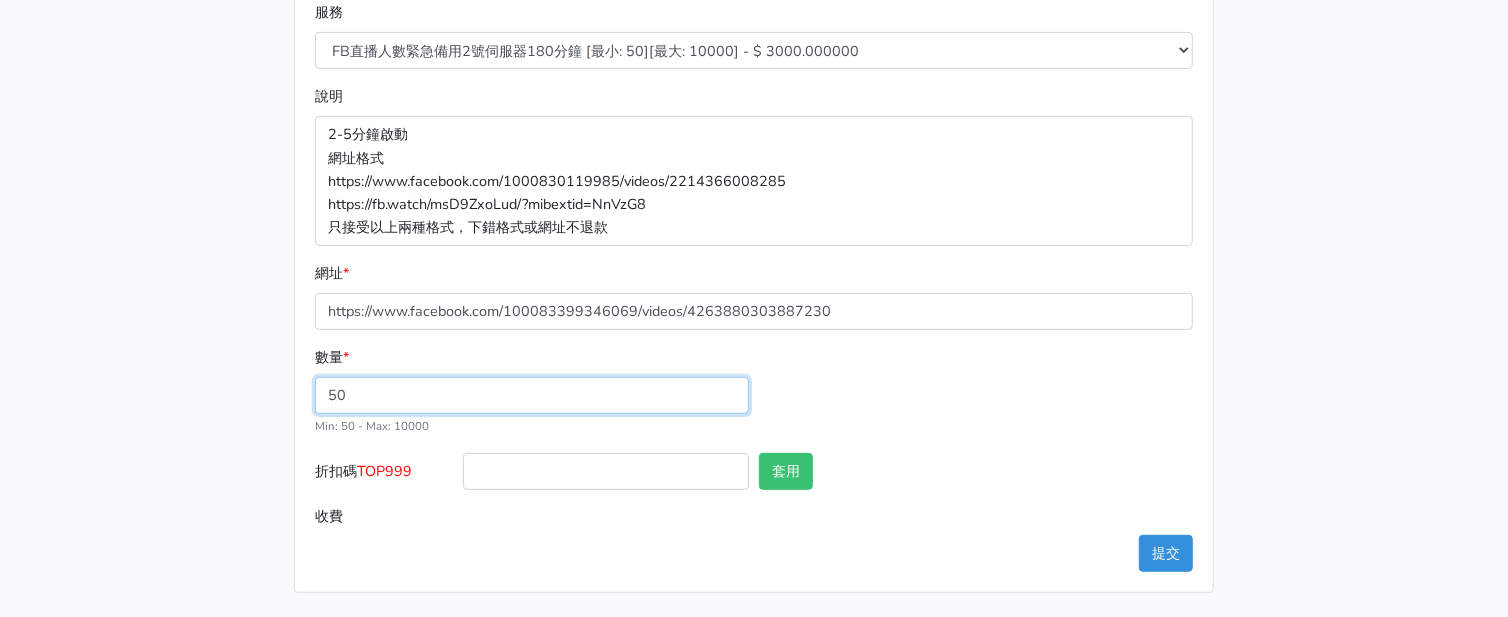 type on "50" 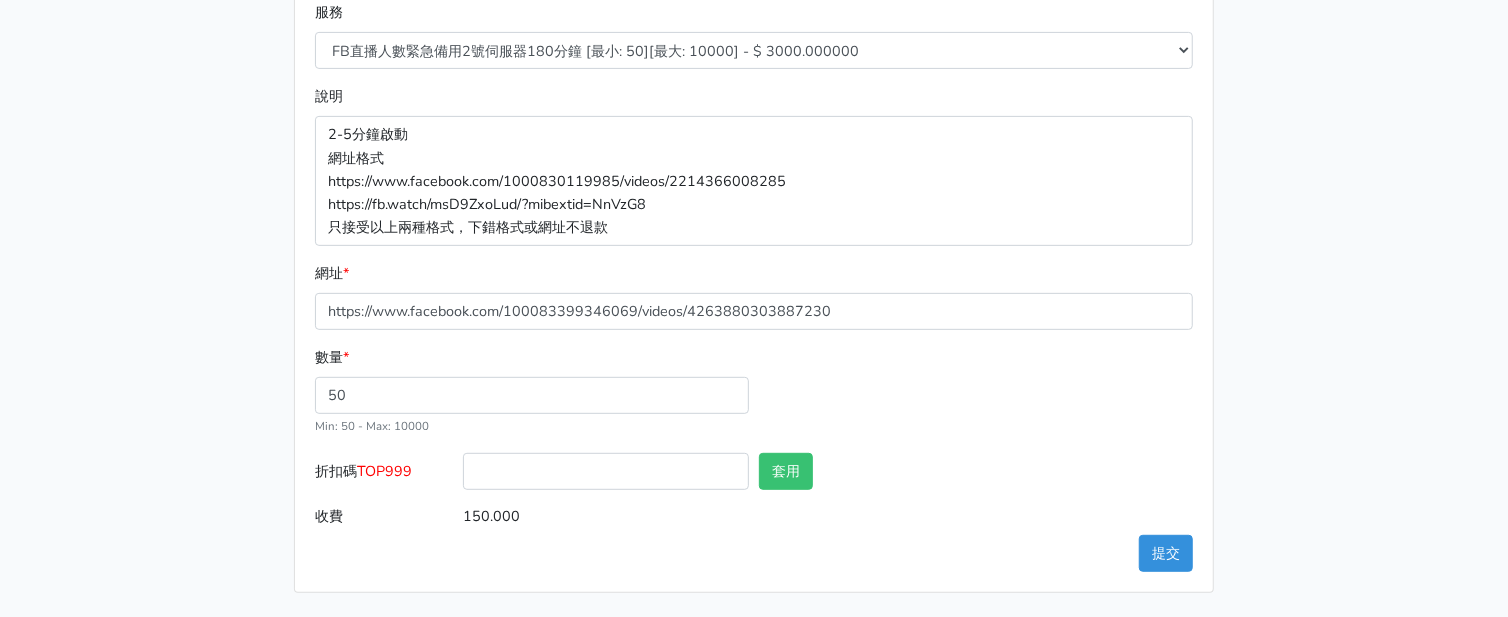 click on "折扣碼  TOP999" at bounding box center (384, 475) 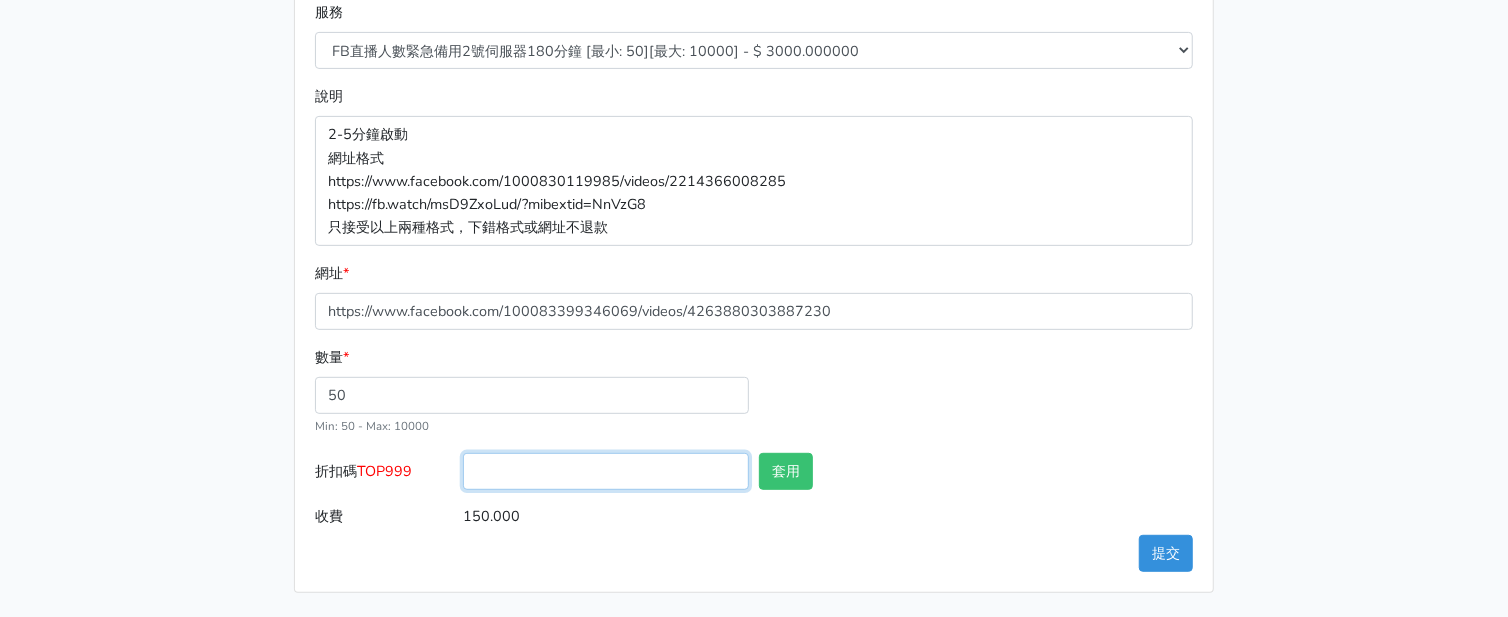 click on "折扣碼  TOP999" at bounding box center [606, 471] 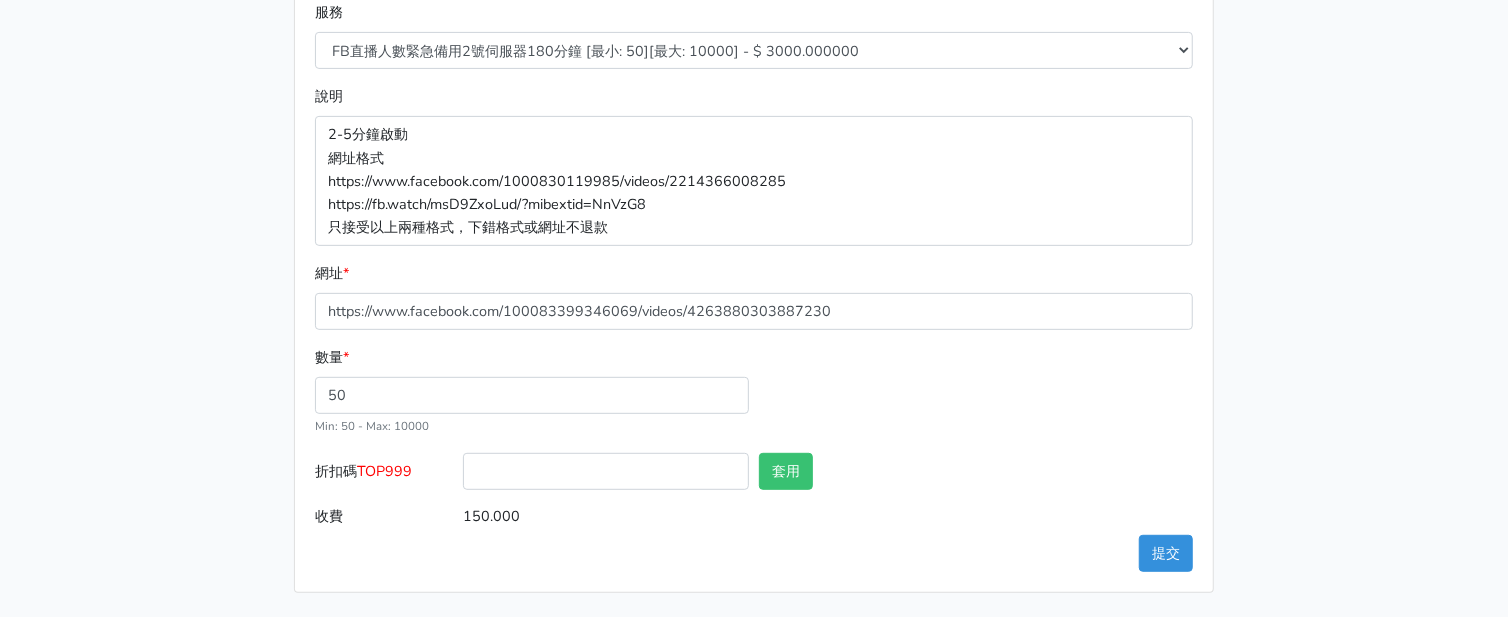 click on "TOP999" at bounding box center [384, 471] 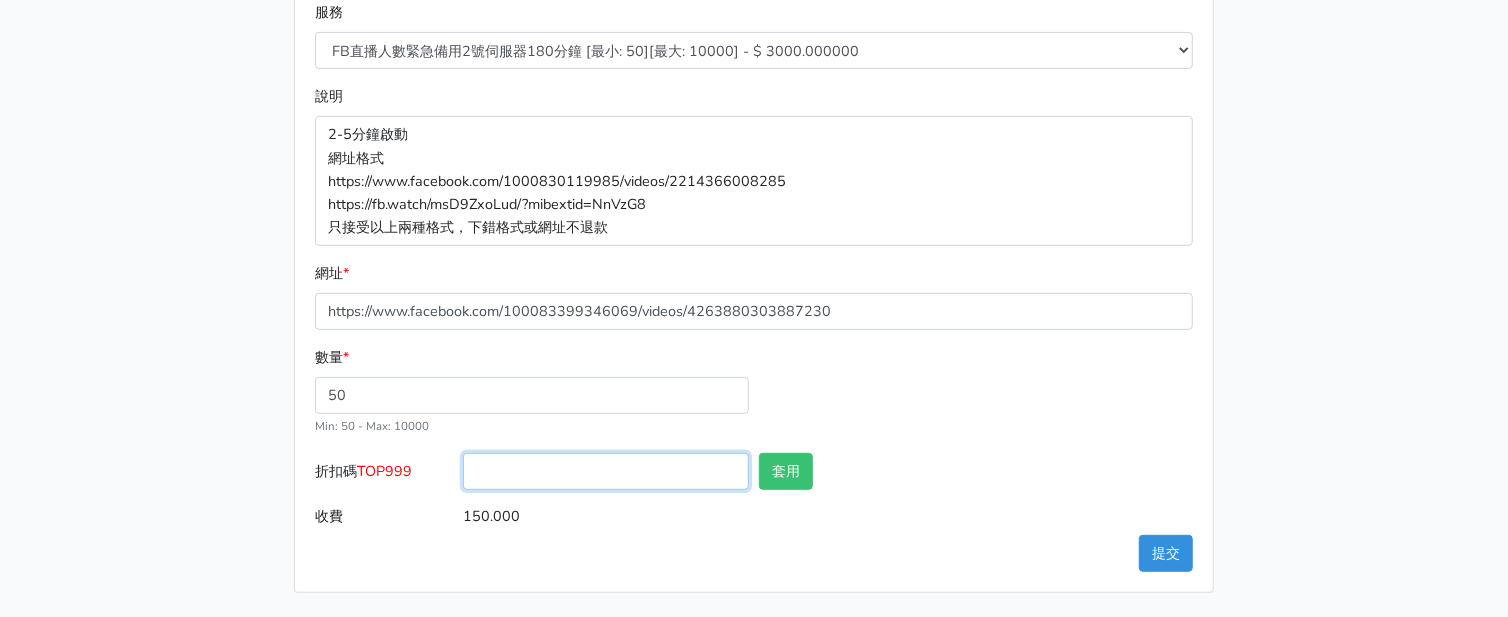 click on "折扣碼  TOP999" at bounding box center (606, 471) 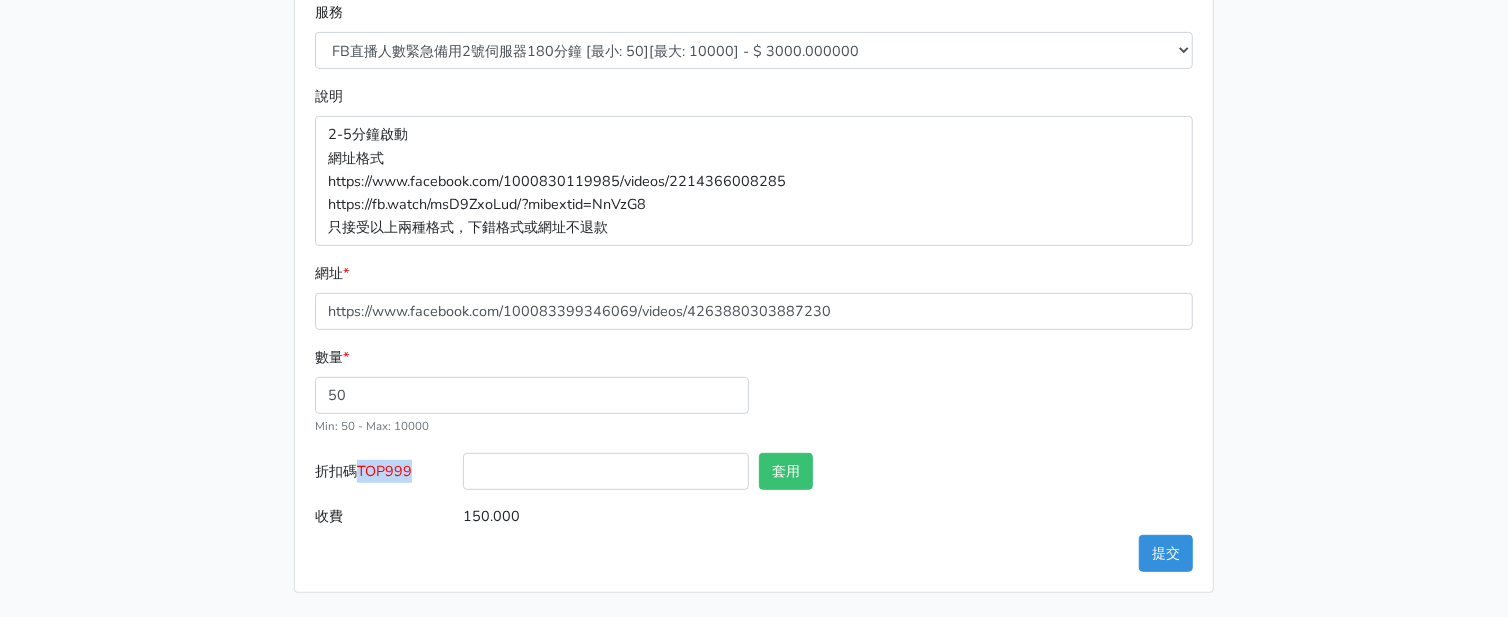 click on "TOP999" at bounding box center (384, 471) 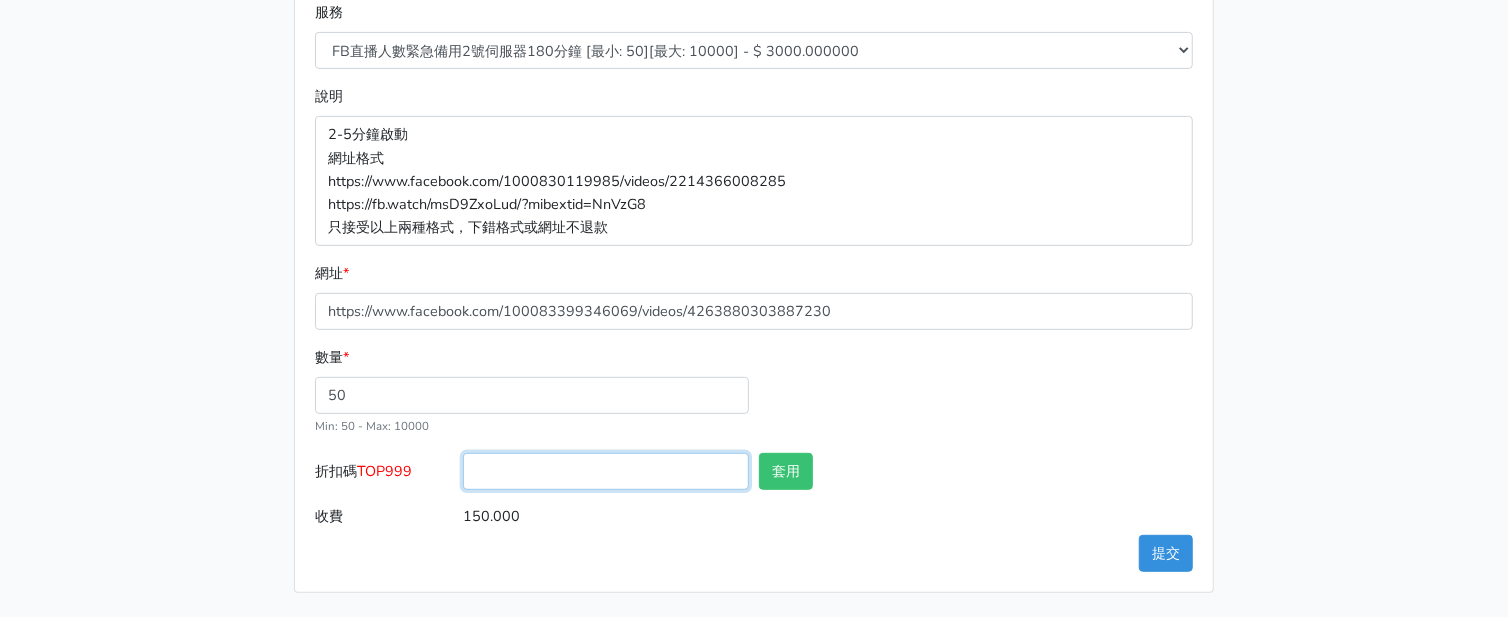 click on "折扣碼  TOP999" at bounding box center (606, 471) 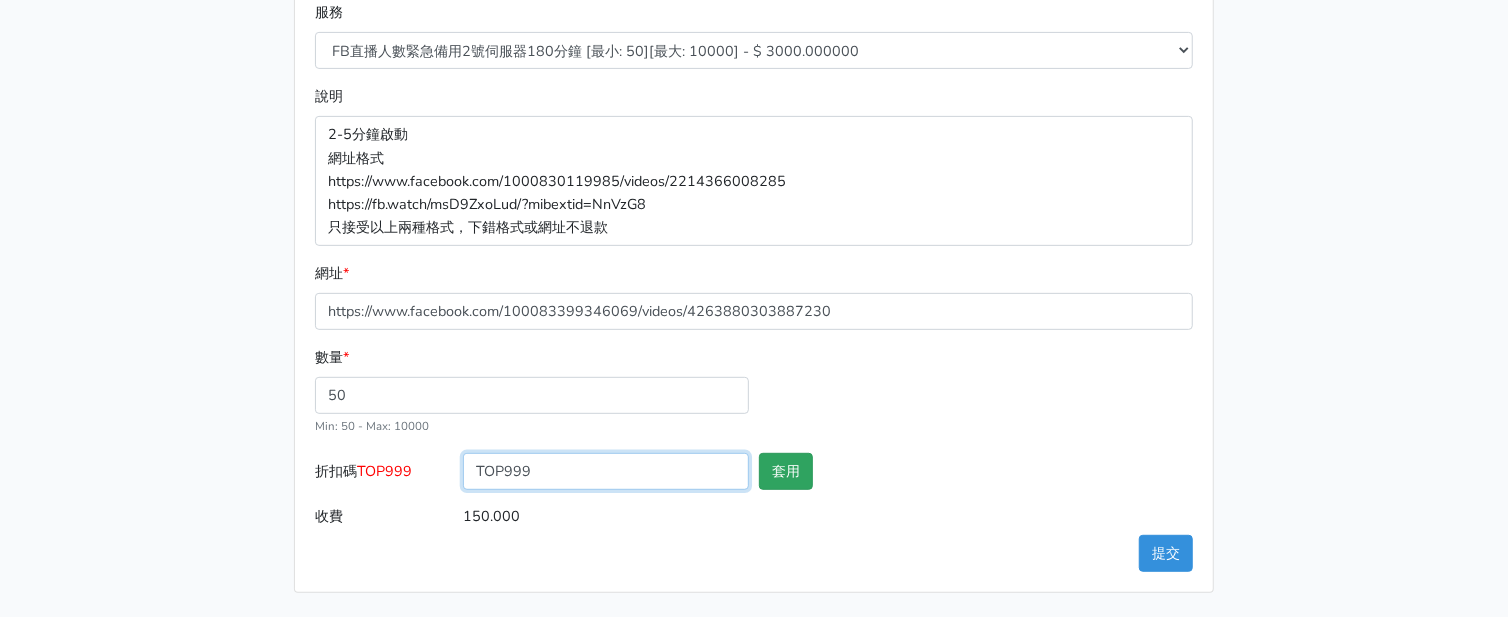 type on "TOP999" 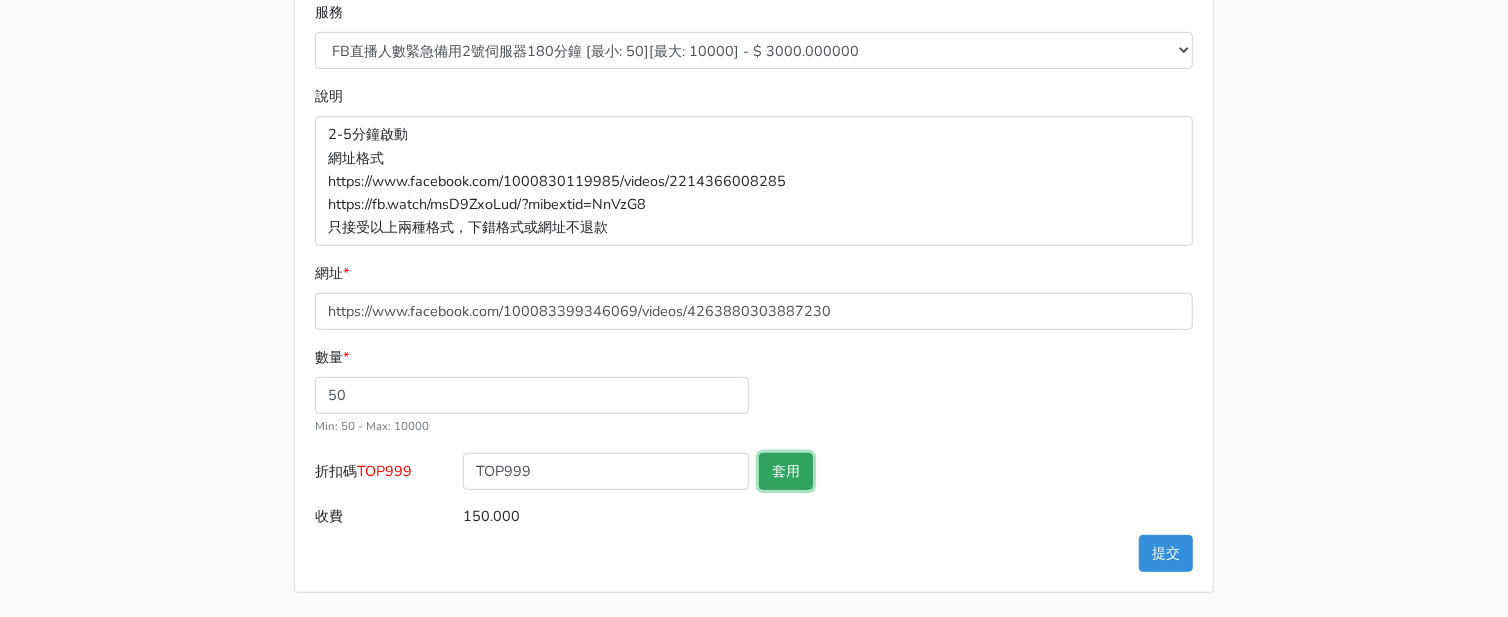 click on "套用" at bounding box center (786, 471) 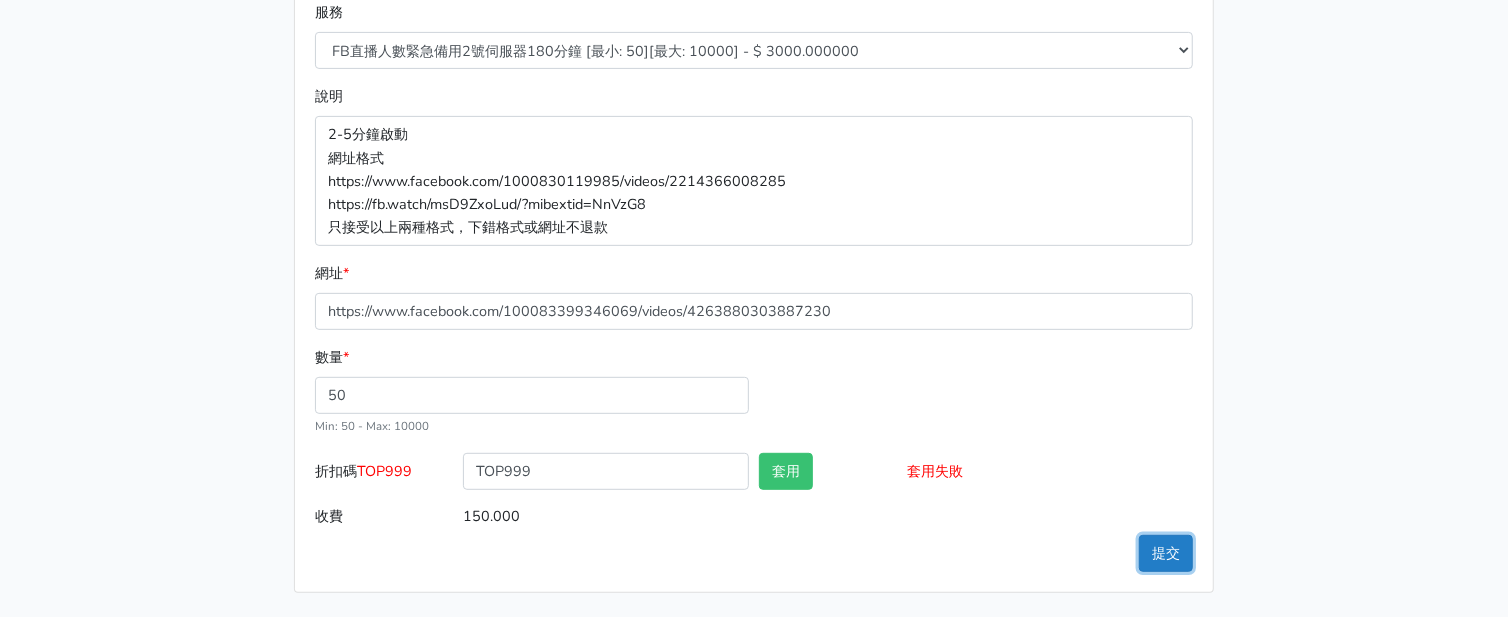 click on "提交" at bounding box center [1166, 553] 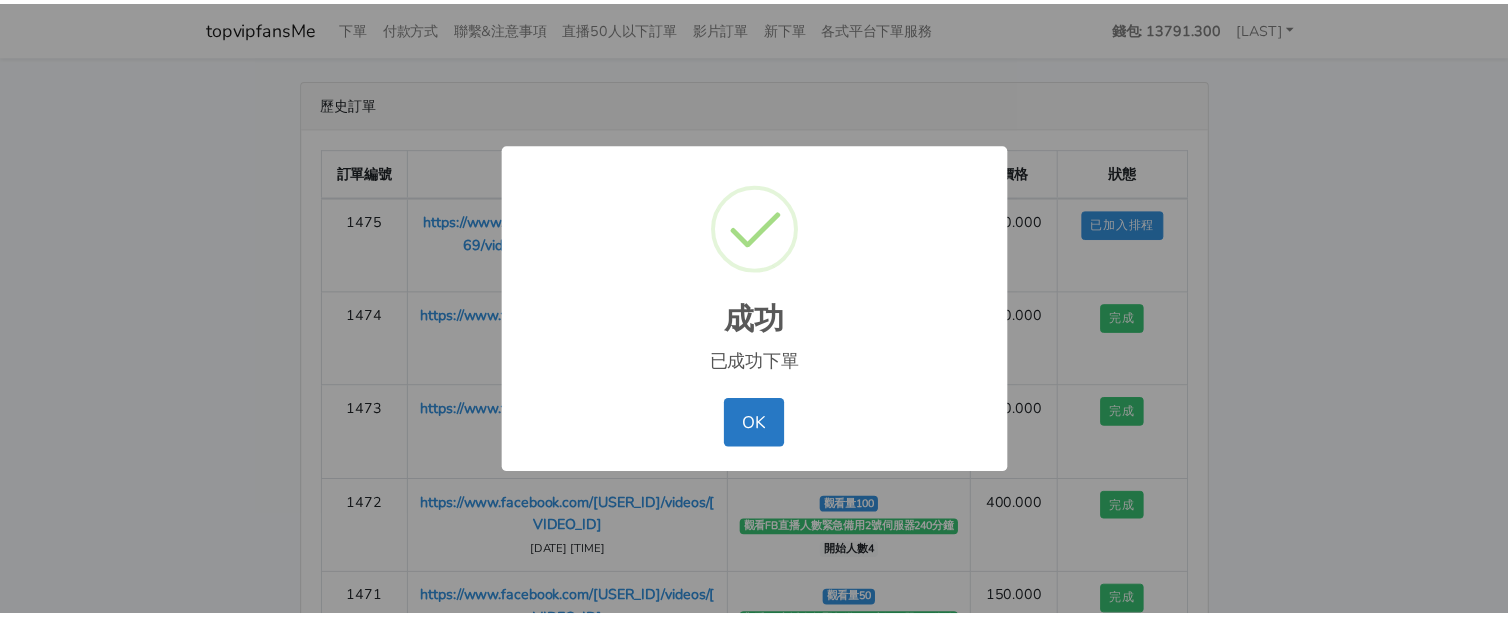 scroll, scrollTop: 0, scrollLeft: 0, axis: both 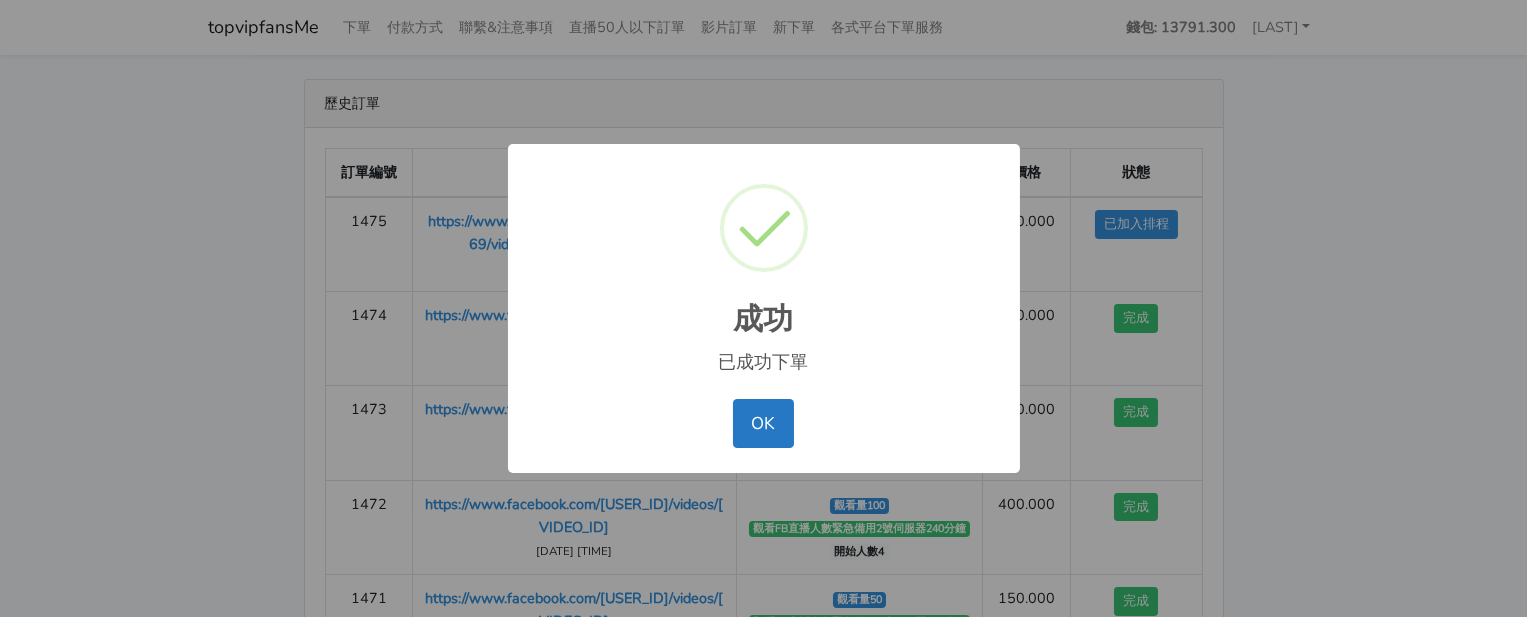 click on "OK No Cancel" at bounding box center (764, 423) 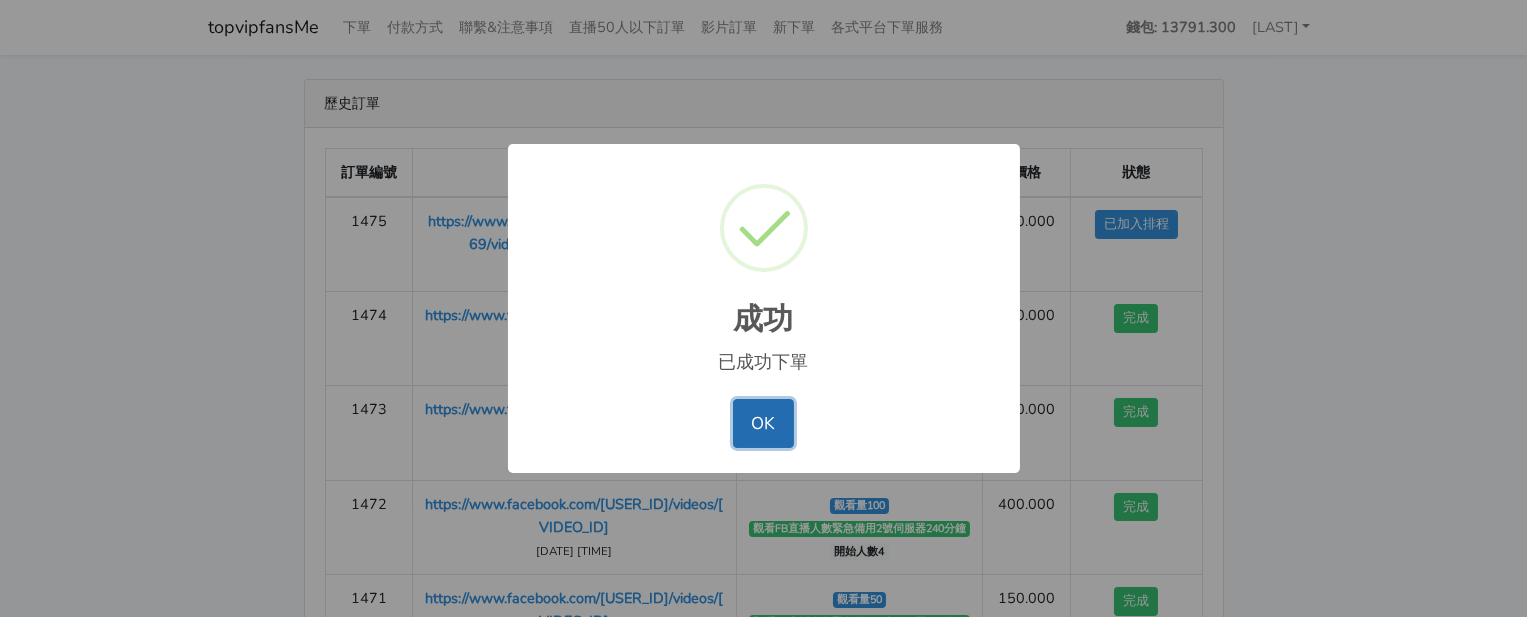 click on "OK" at bounding box center (763, 423) 